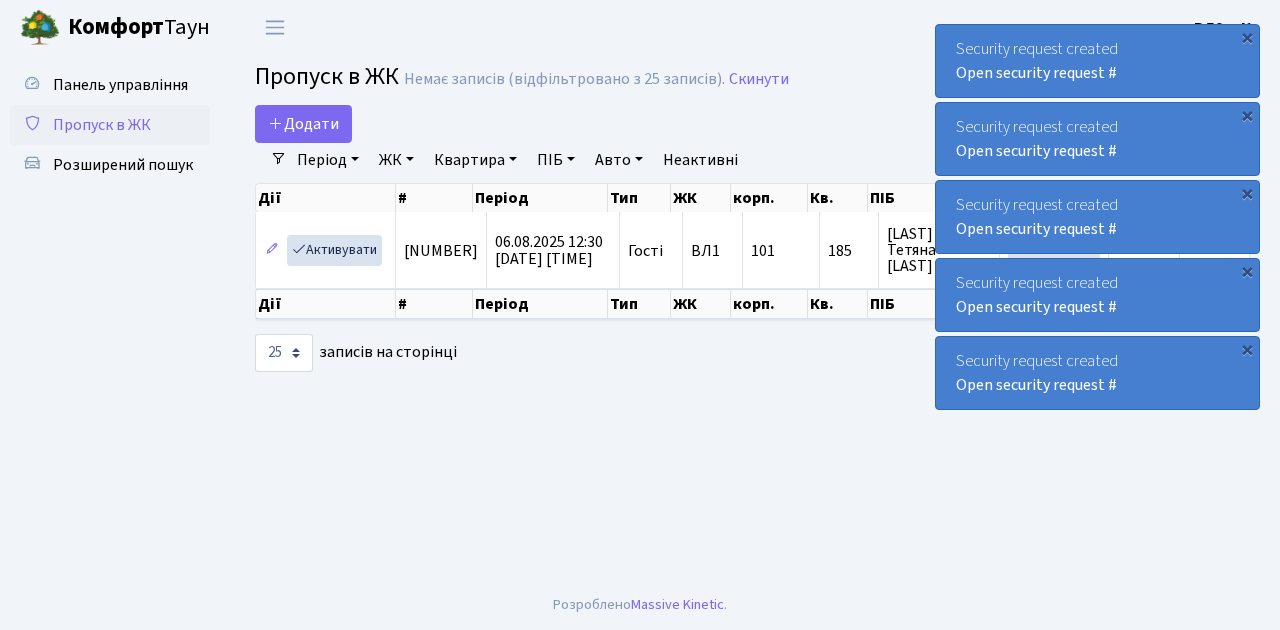 select on "25" 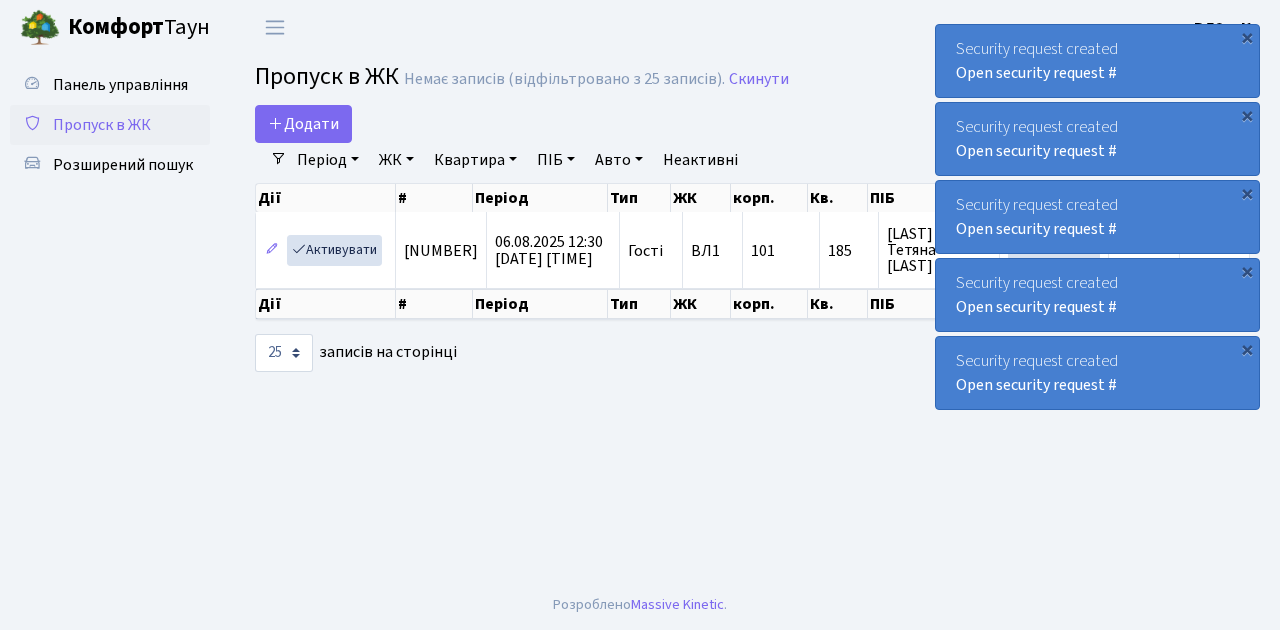 click on "Пропуск в ЖК" at bounding box center [102, 125] 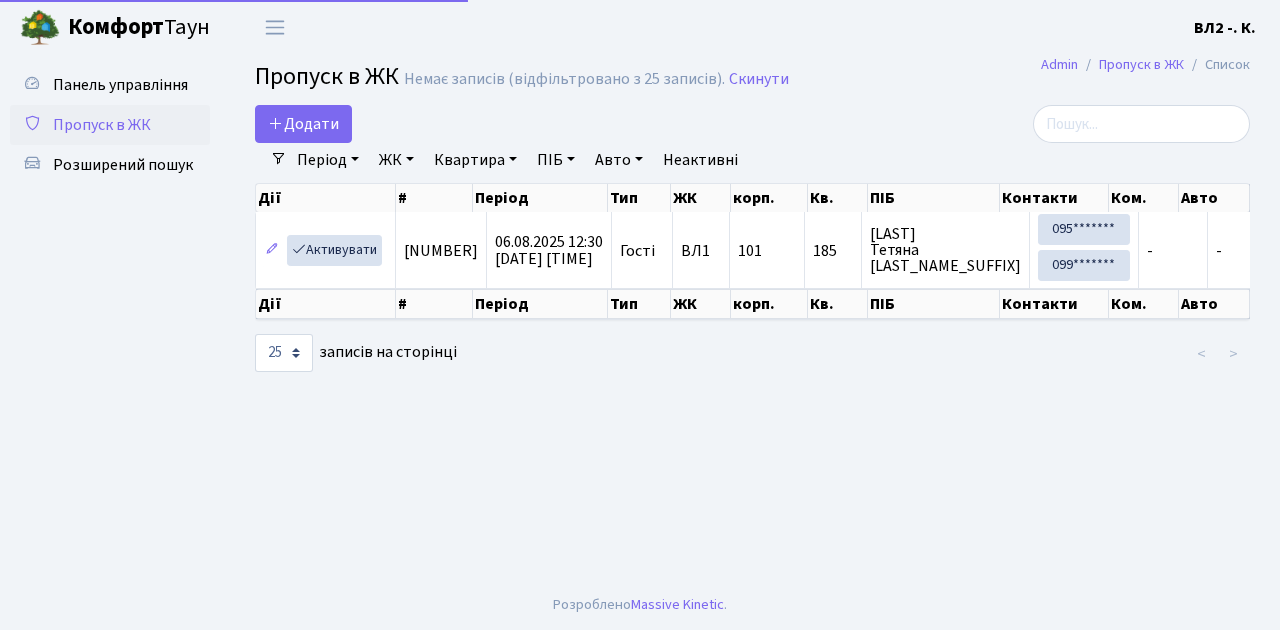 select on "25" 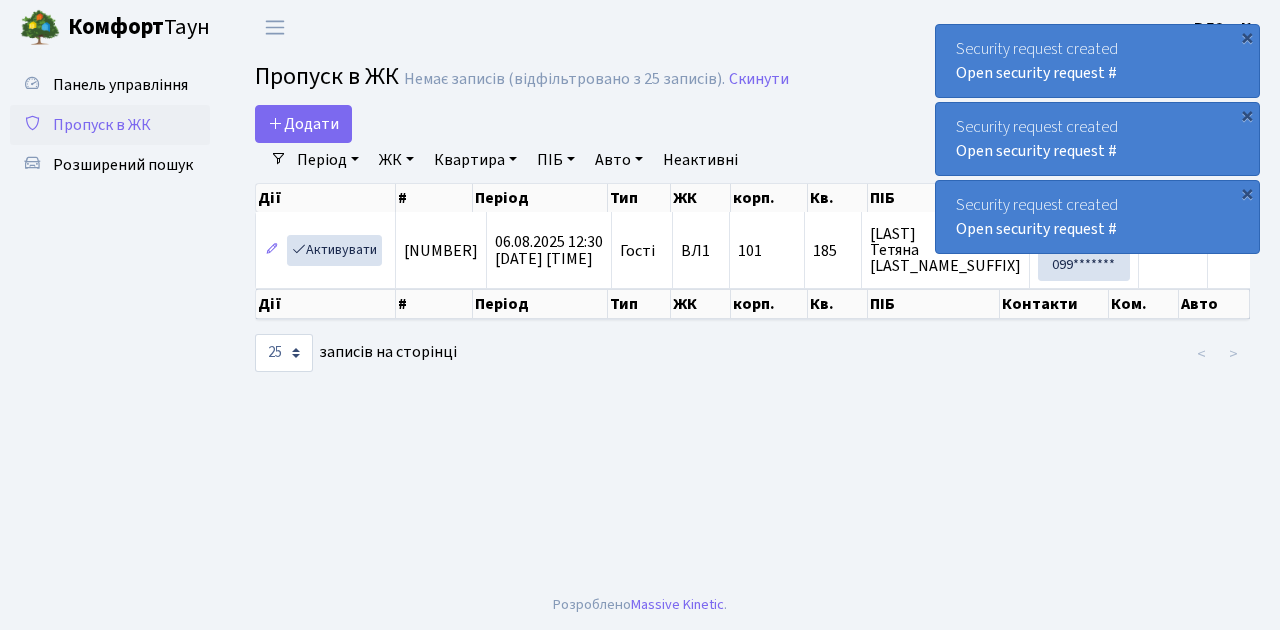 click on "Пропуск в ЖК" at bounding box center (102, 125) 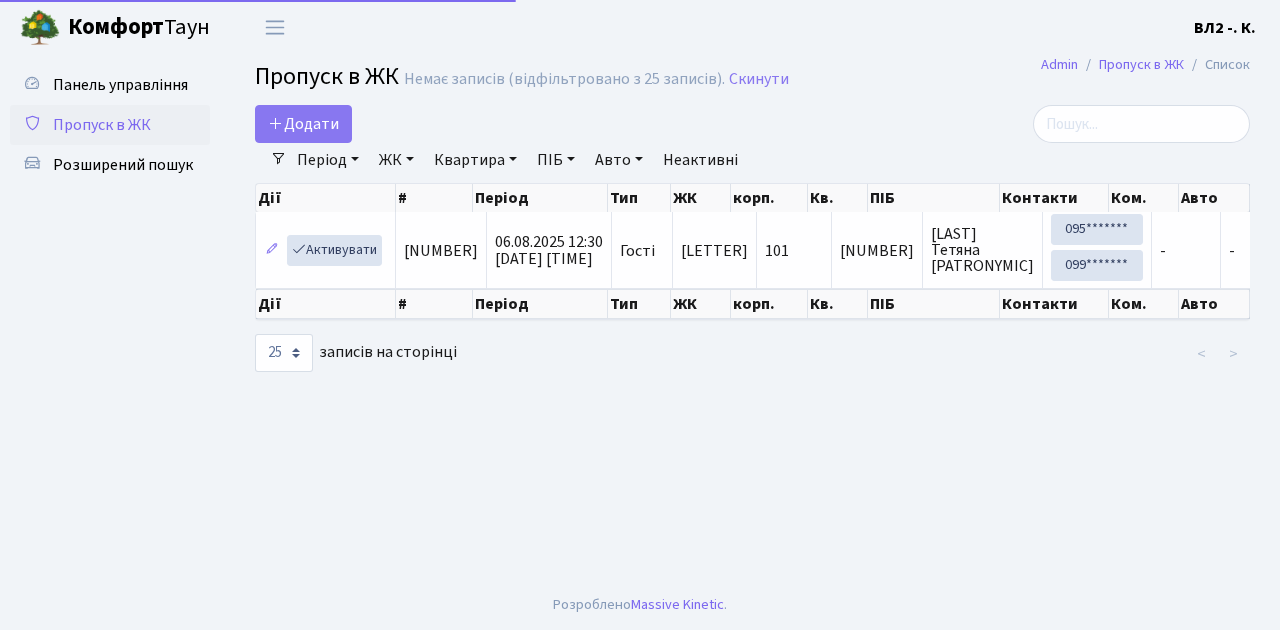 select on "25" 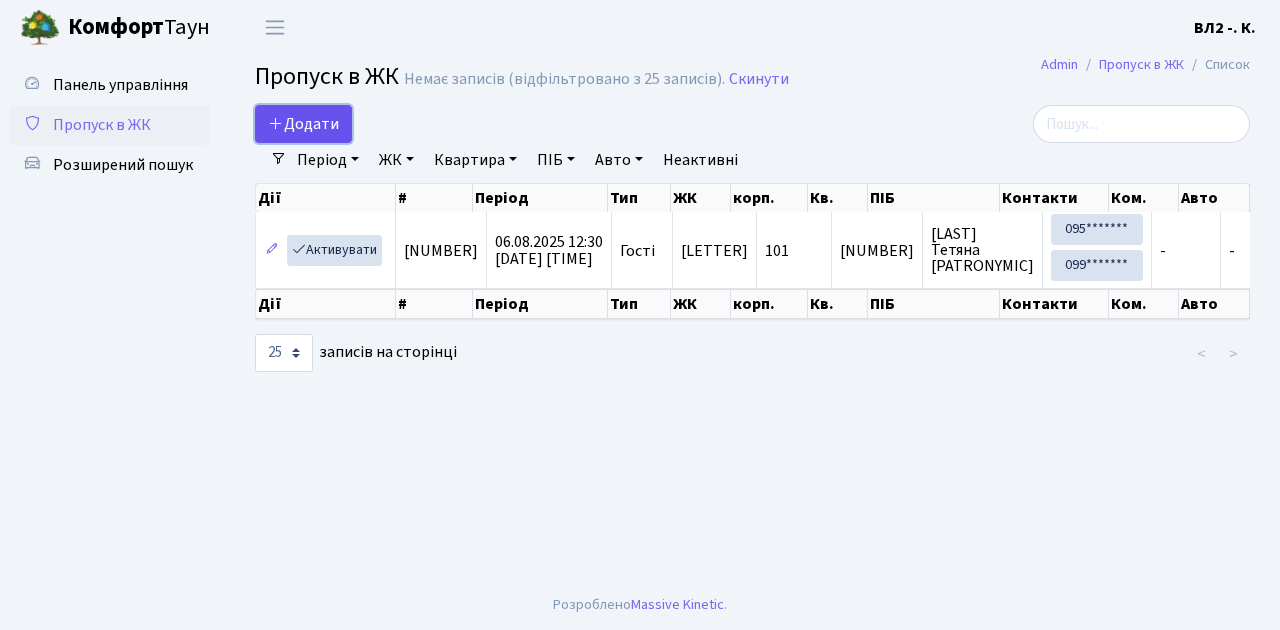 click on "Додати" at bounding box center (303, 124) 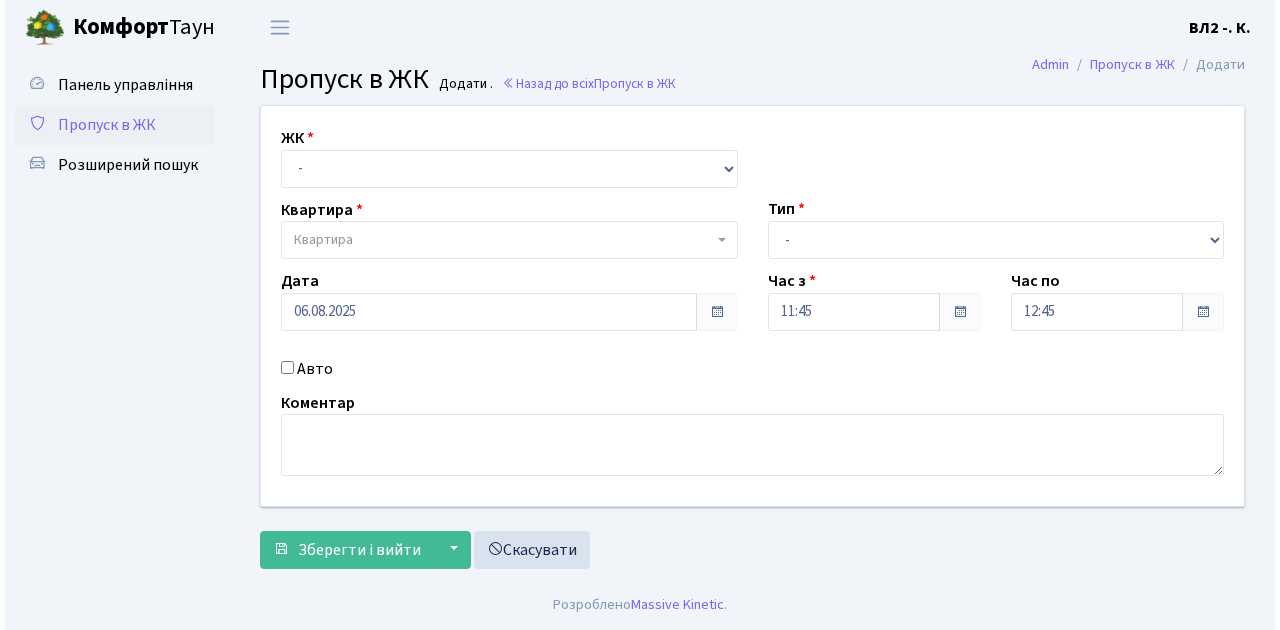 scroll, scrollTop: 0, scrollLeft: 0, axis: both 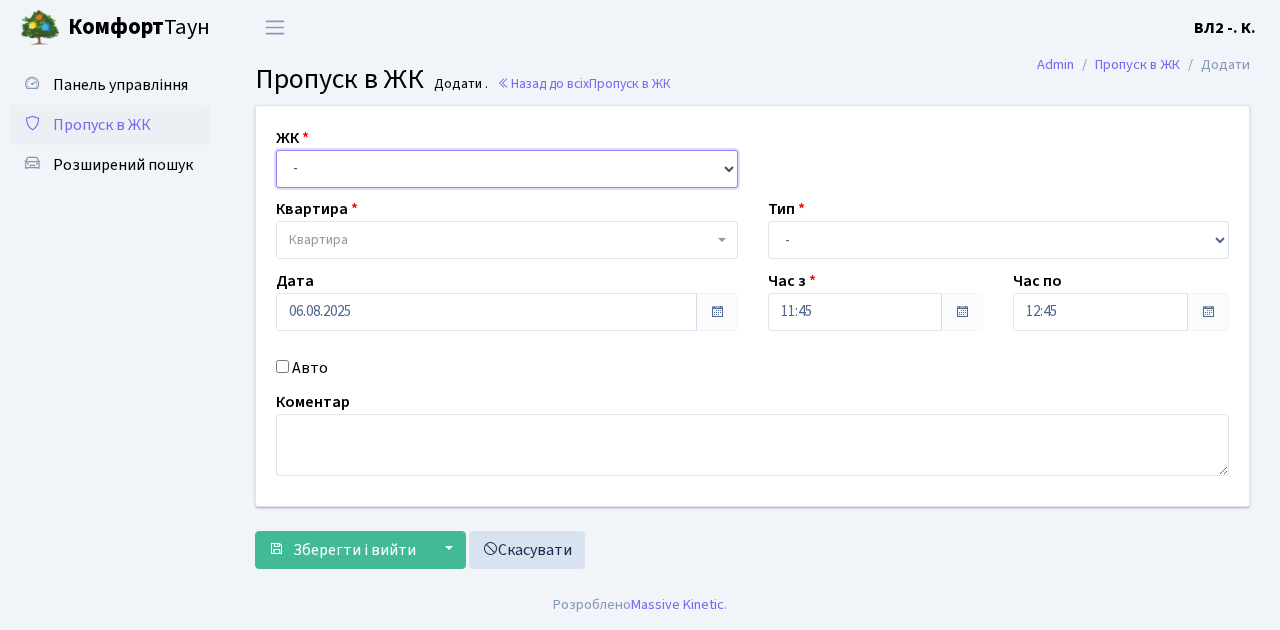 click on "ВЛ1, [NUMBER], [STREET]
ВЛ2, [NUMBER], [STREET]
ВЛ3, [NUMBER], [STREET]" at bounding box center (507, 169) 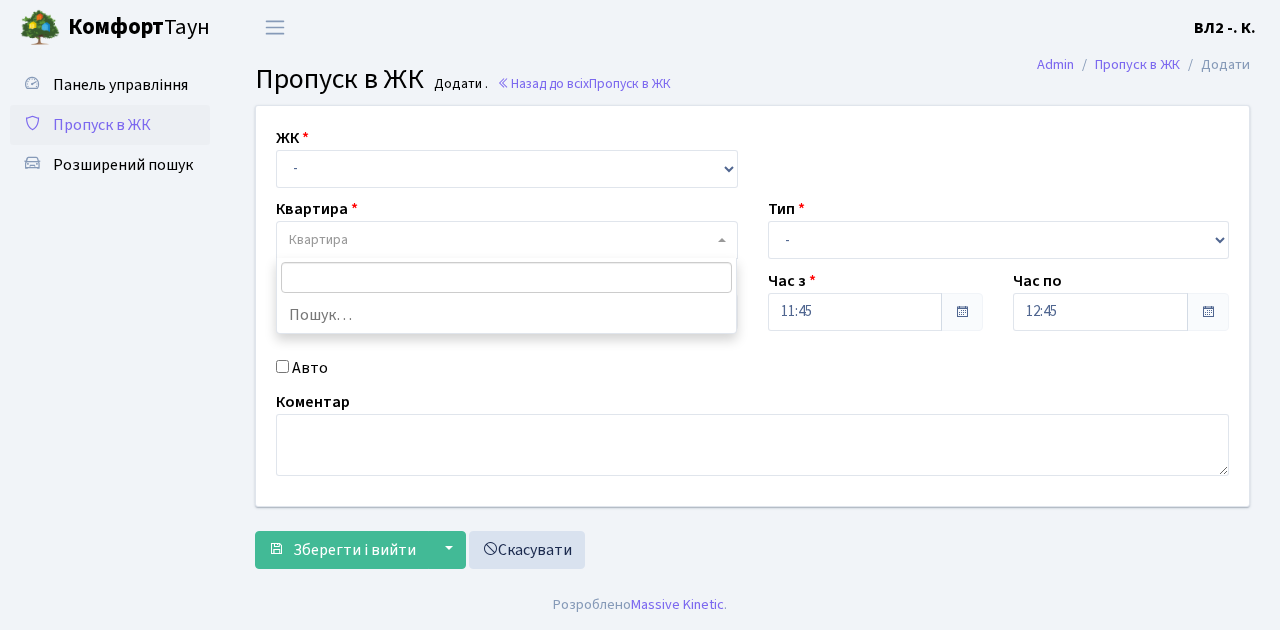 click on "Квартира" at bounding box center (501, 240) 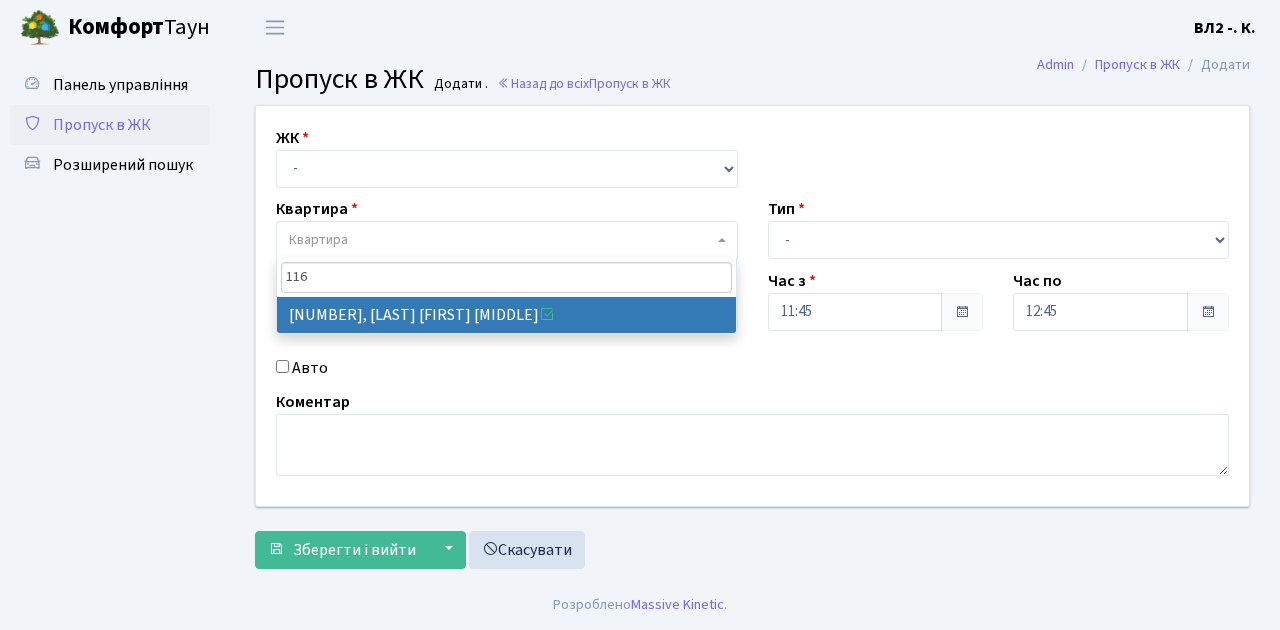 type on "116" 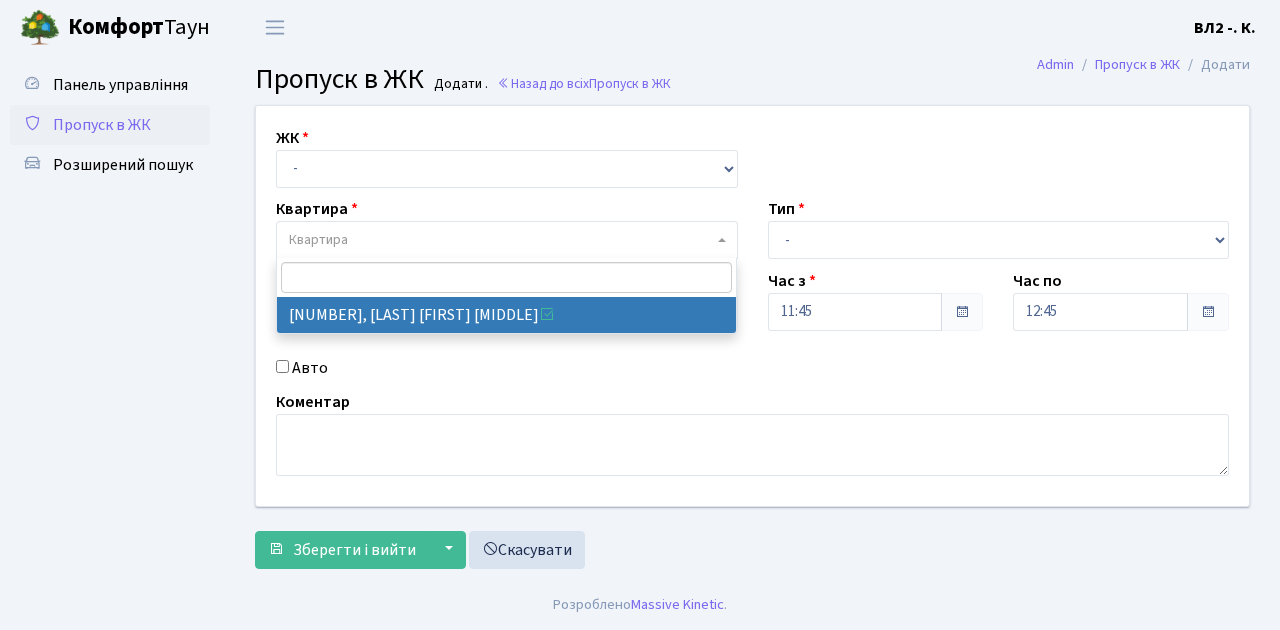 select on "38284" 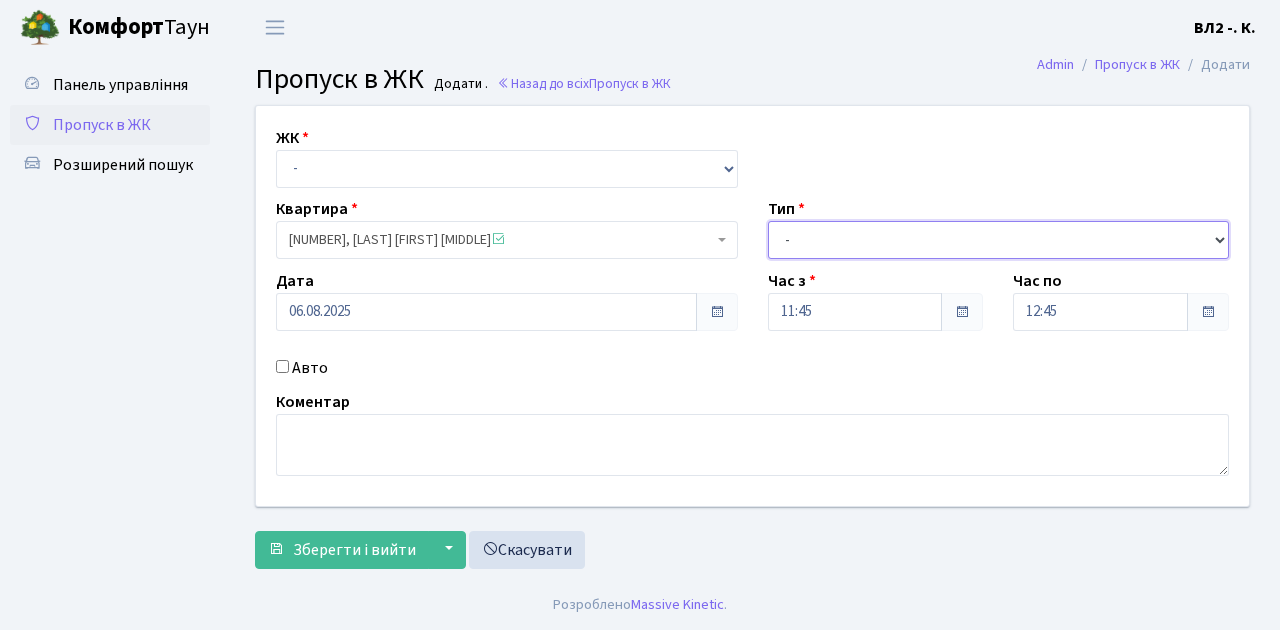 click on "-
Доставка
Таксі
Гості
Сервіс" at bounding box center [999, 240] 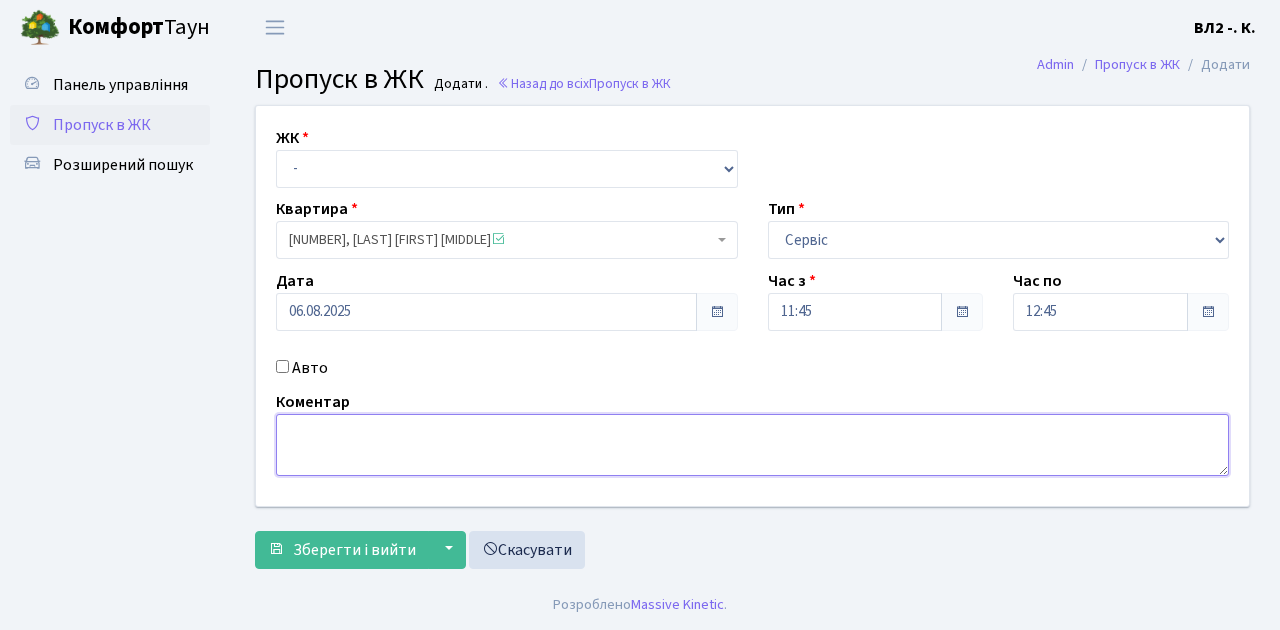click at bounding box center [752, 445] 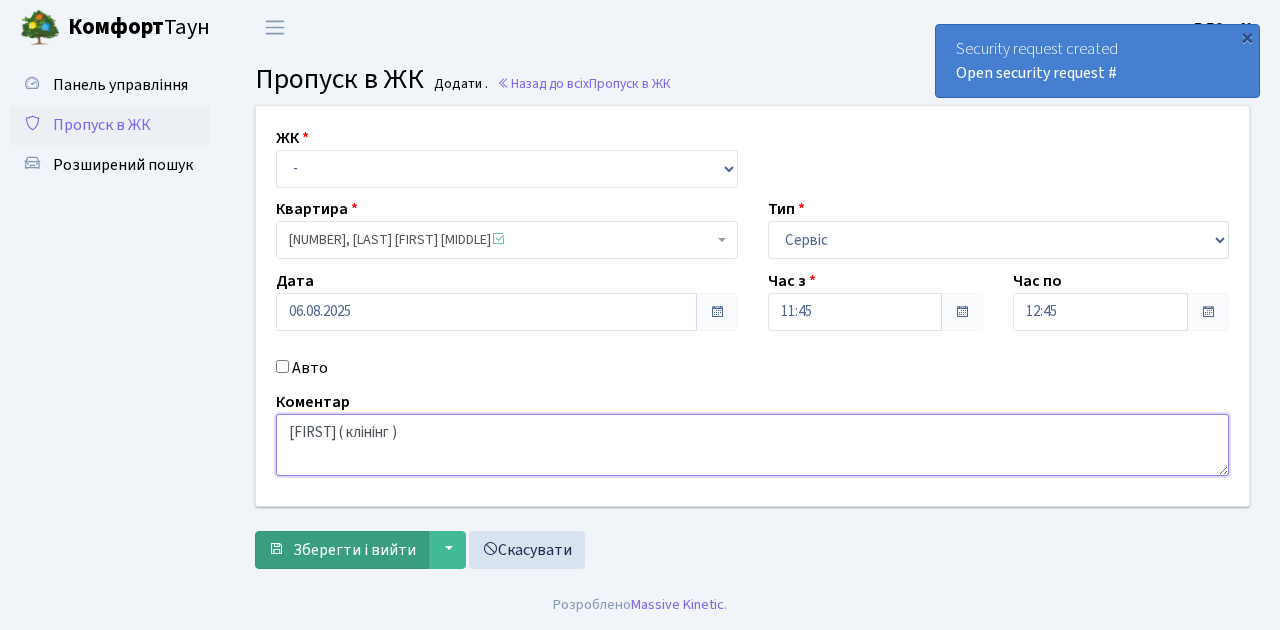 type on "[FIRST] ( клінінг )" 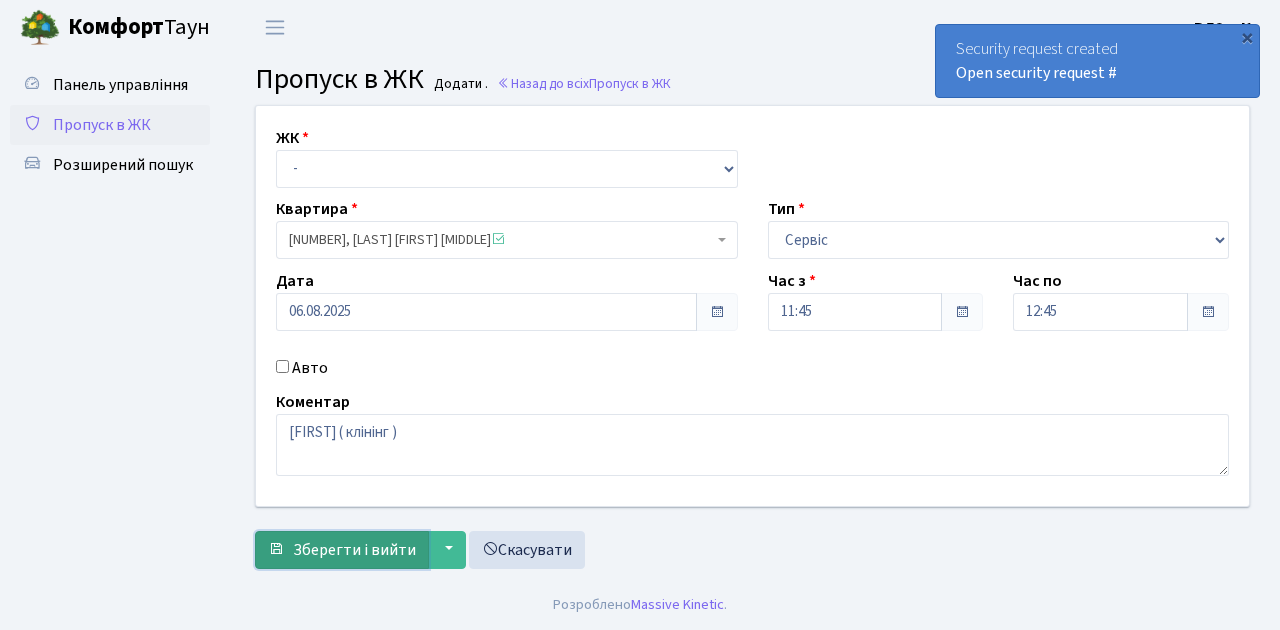 click on "Зберегти і вийти" at bounding box center [354, 550] 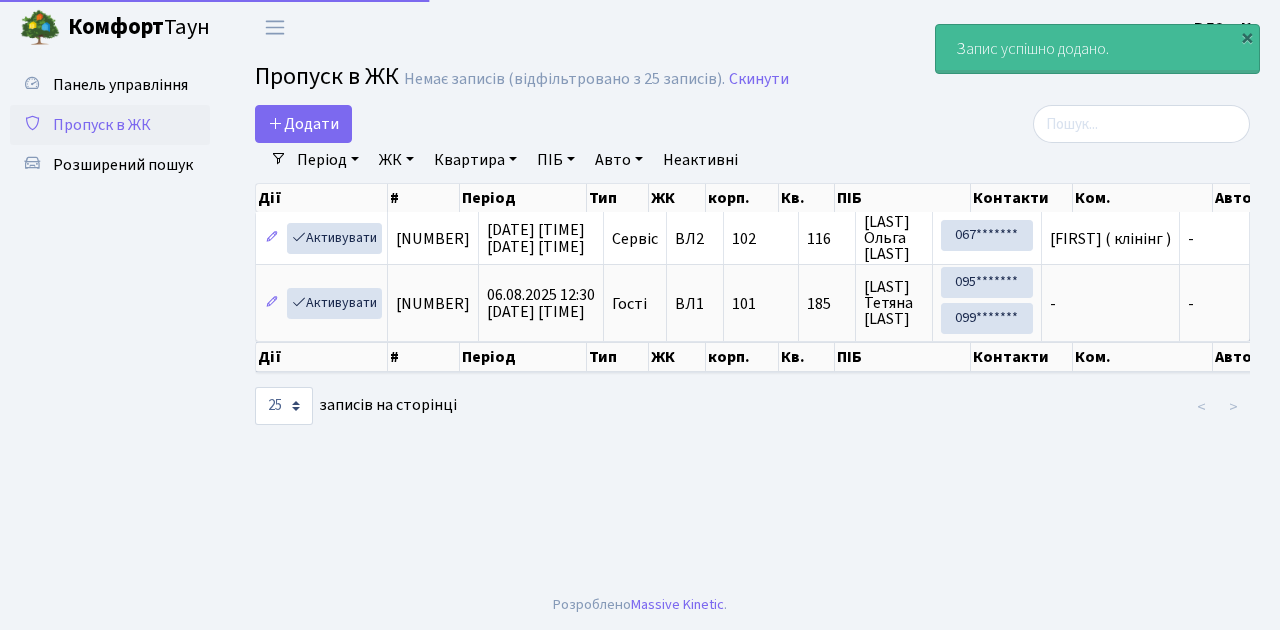 select on "25" 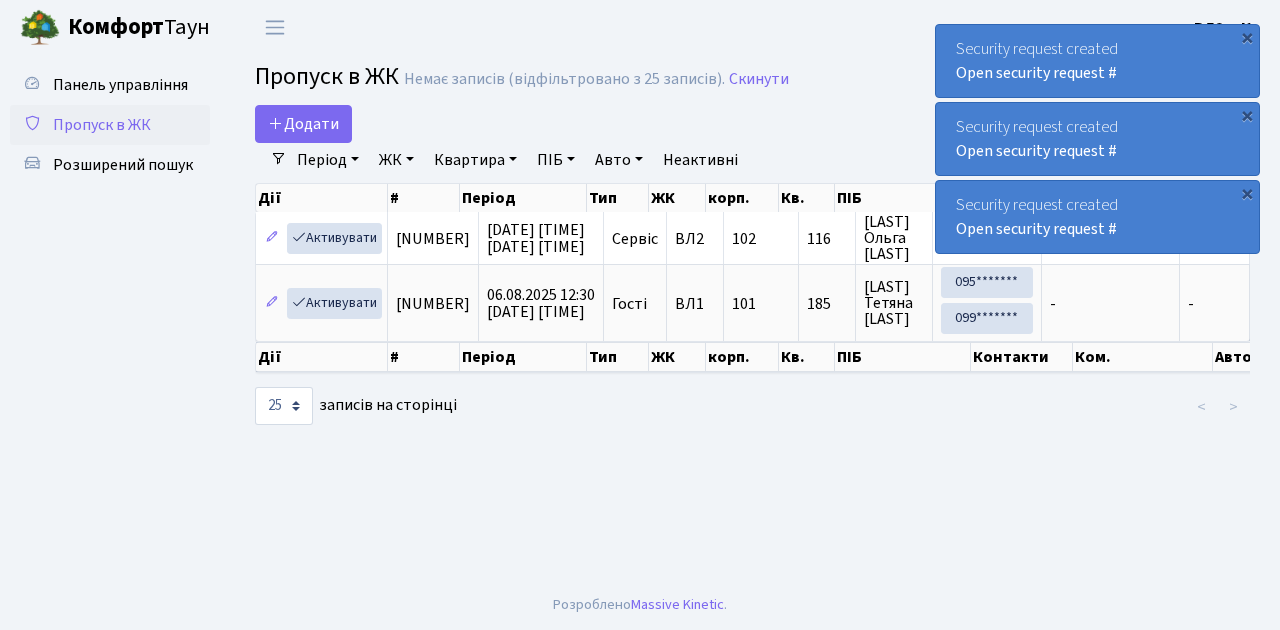 click on "Пропуск в ЖК" at bounding box center (102, 125) 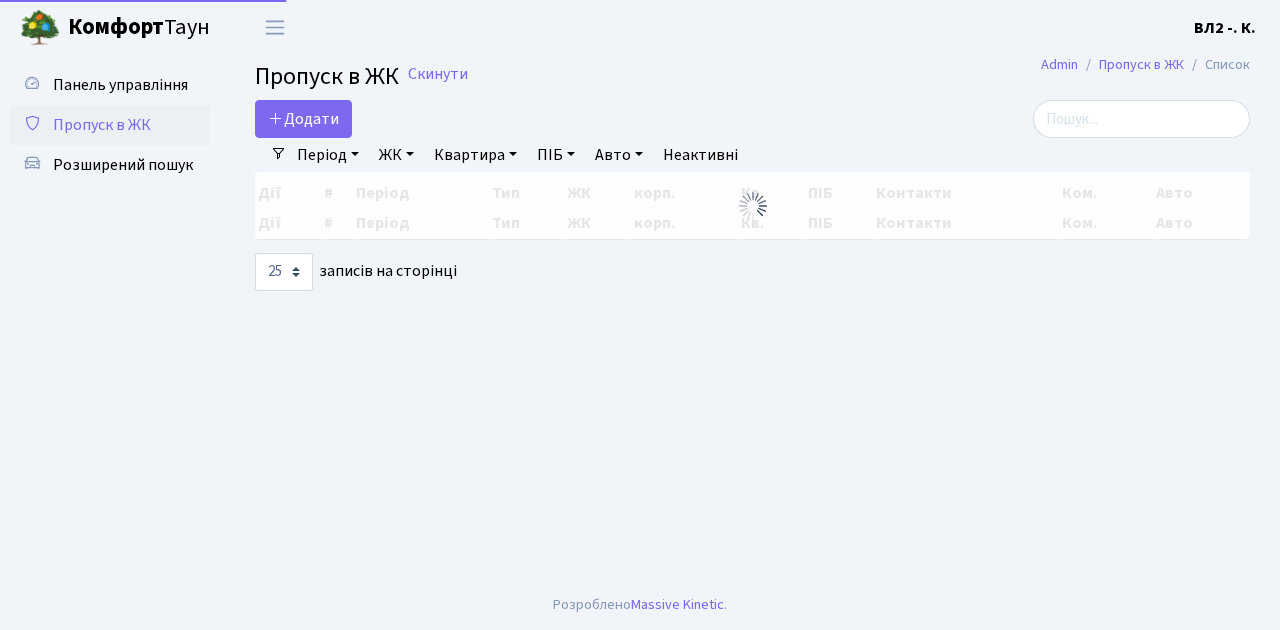 select on "25" 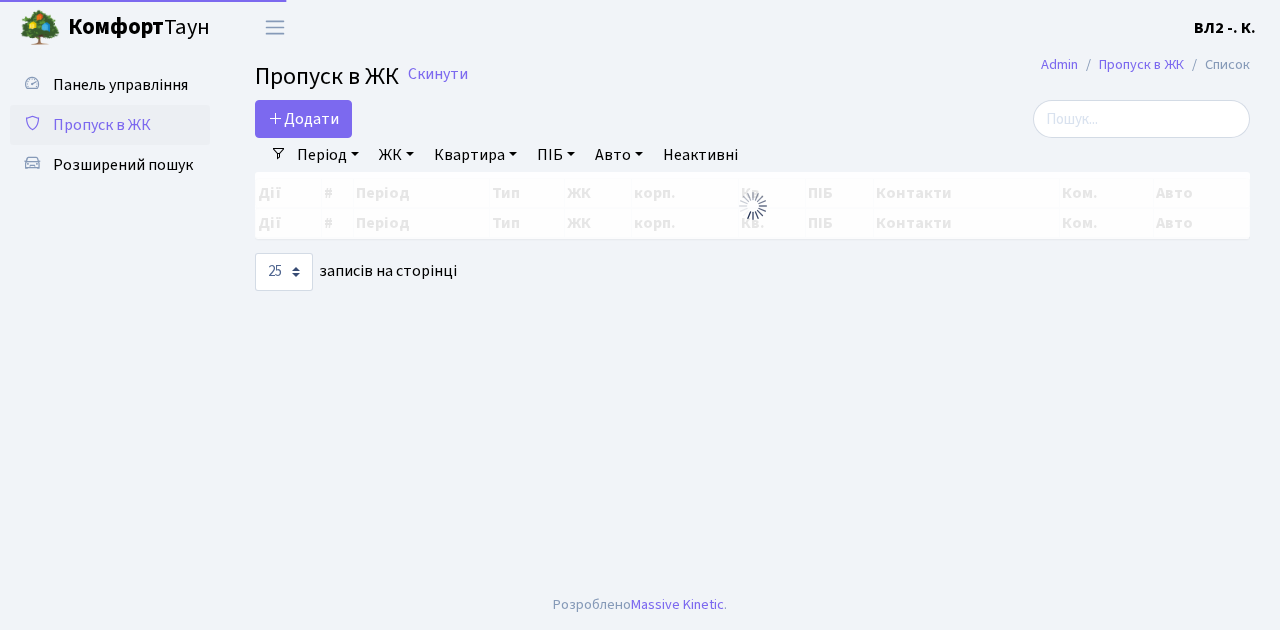 scroll, scrollTop: 0, scrollLeft: 0, axis: both 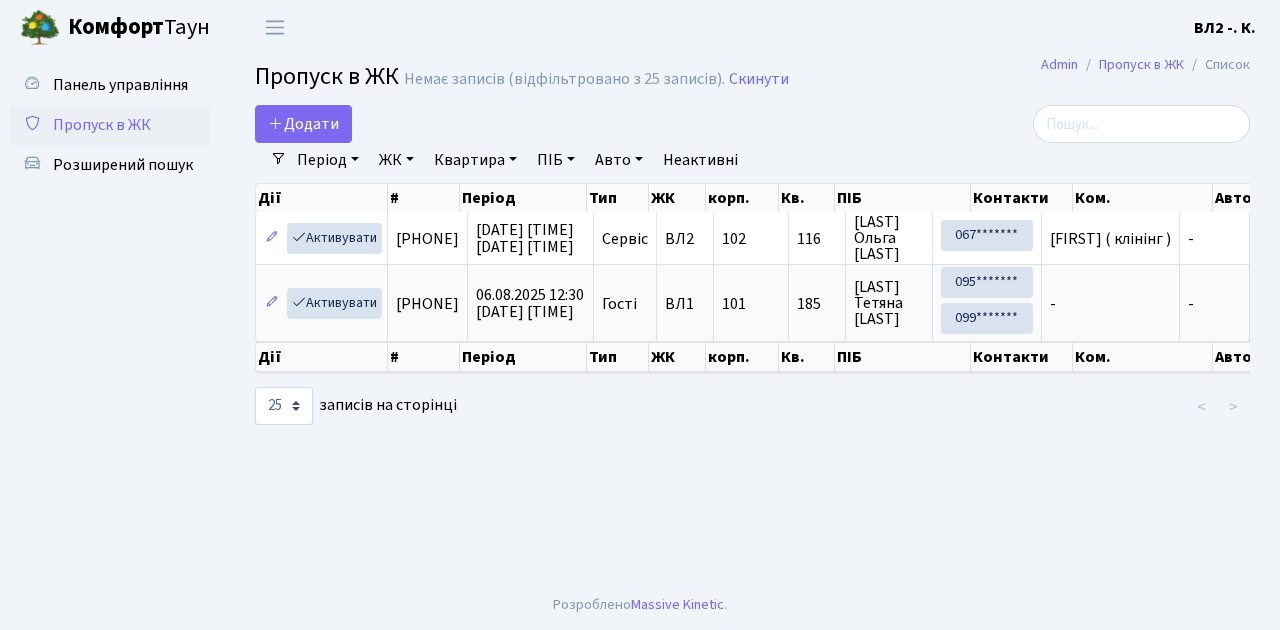 click on "Пропуск в ЖК" at bounding box center (102, 125) 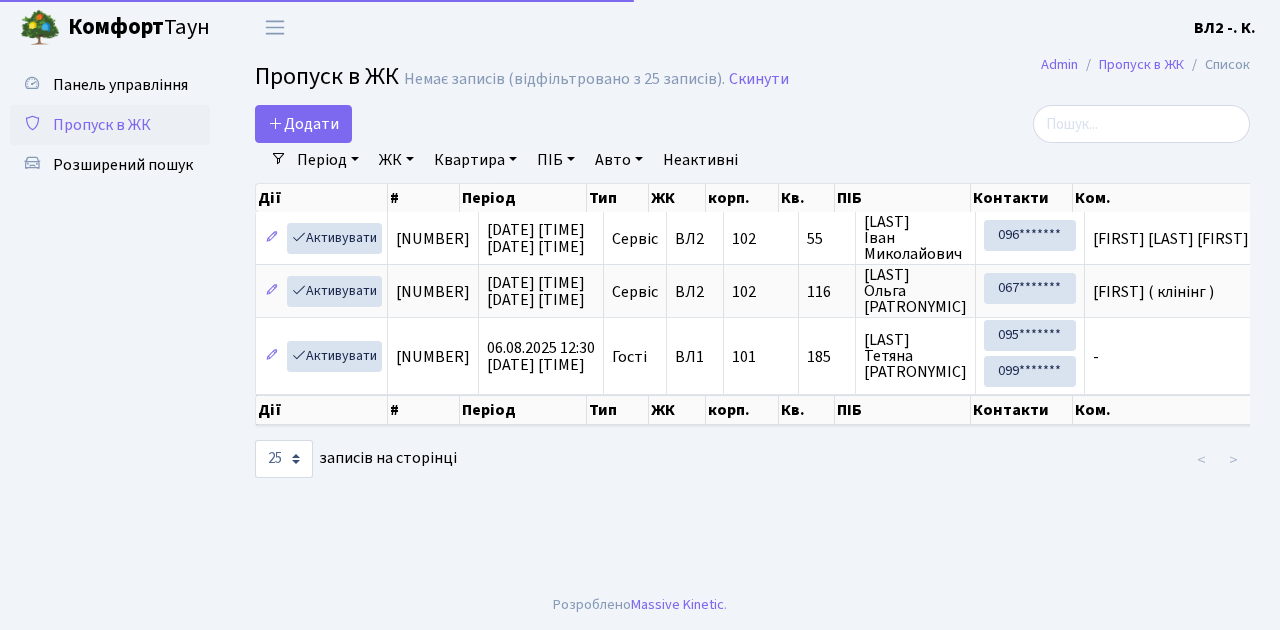 select on "25" 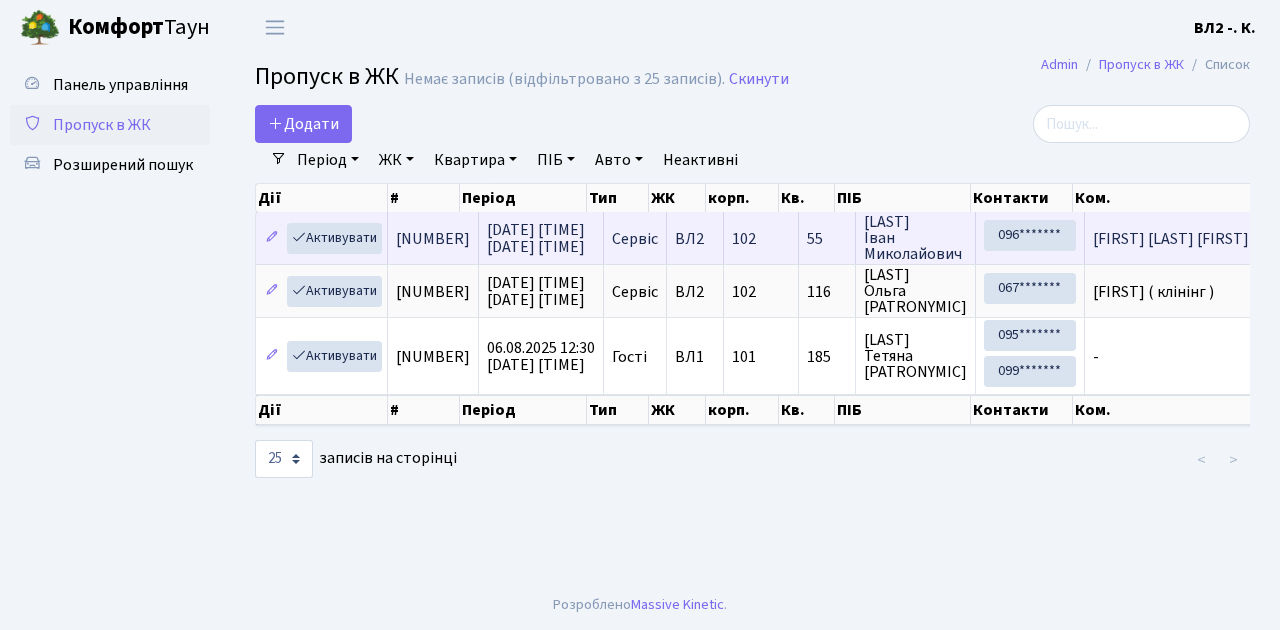 click on "[FIRST] [LAST]
[FIRST] [LAST]
[FIRST] [LAST]…" at bounding box center [1255, 239] 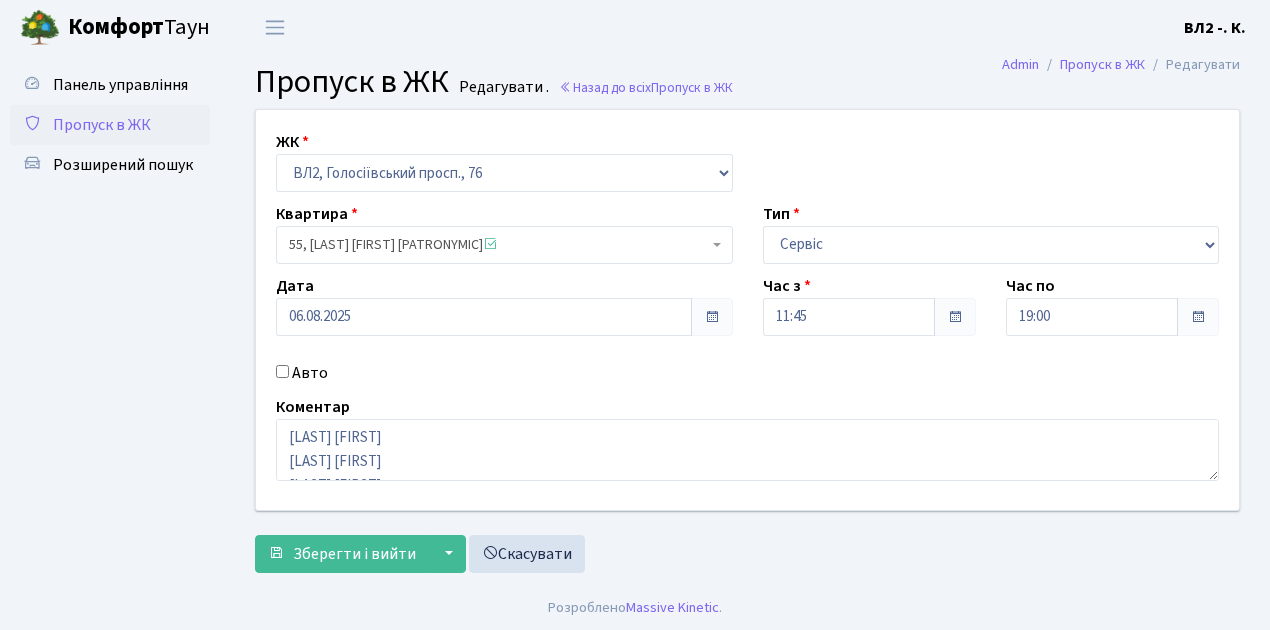 scroll, scrollTop: 0, scrollLeft: 0, axis: both 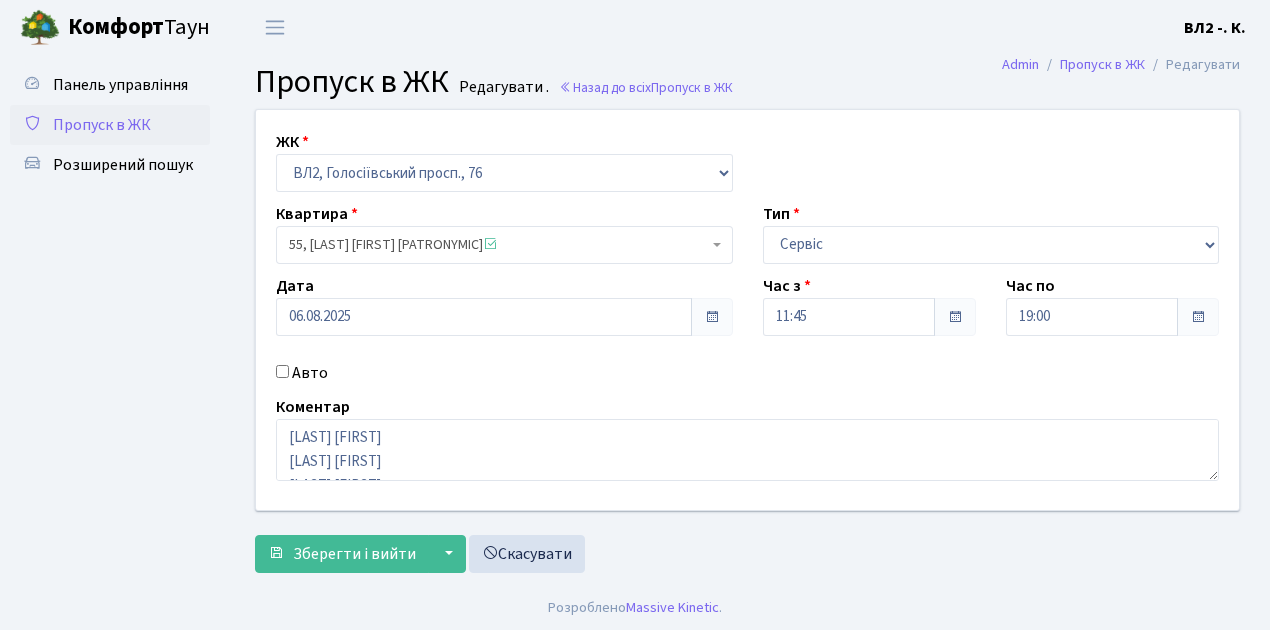 click on "Пропуск в ЖК" at bounding box center (102, 125) 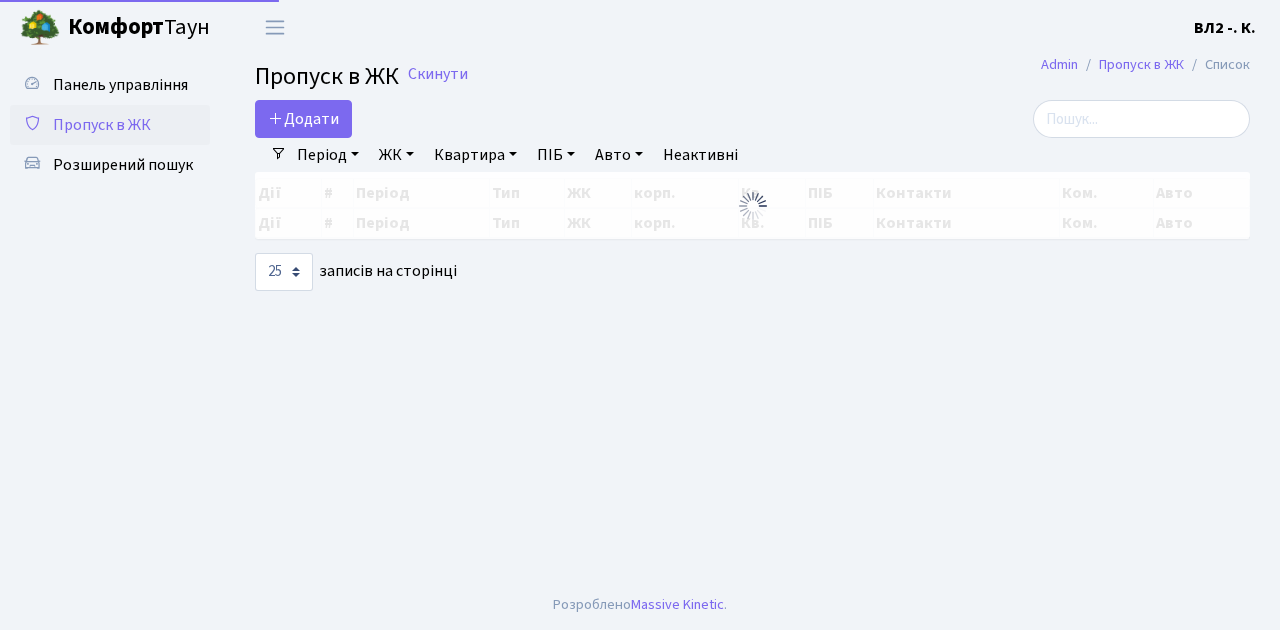 select on "25" 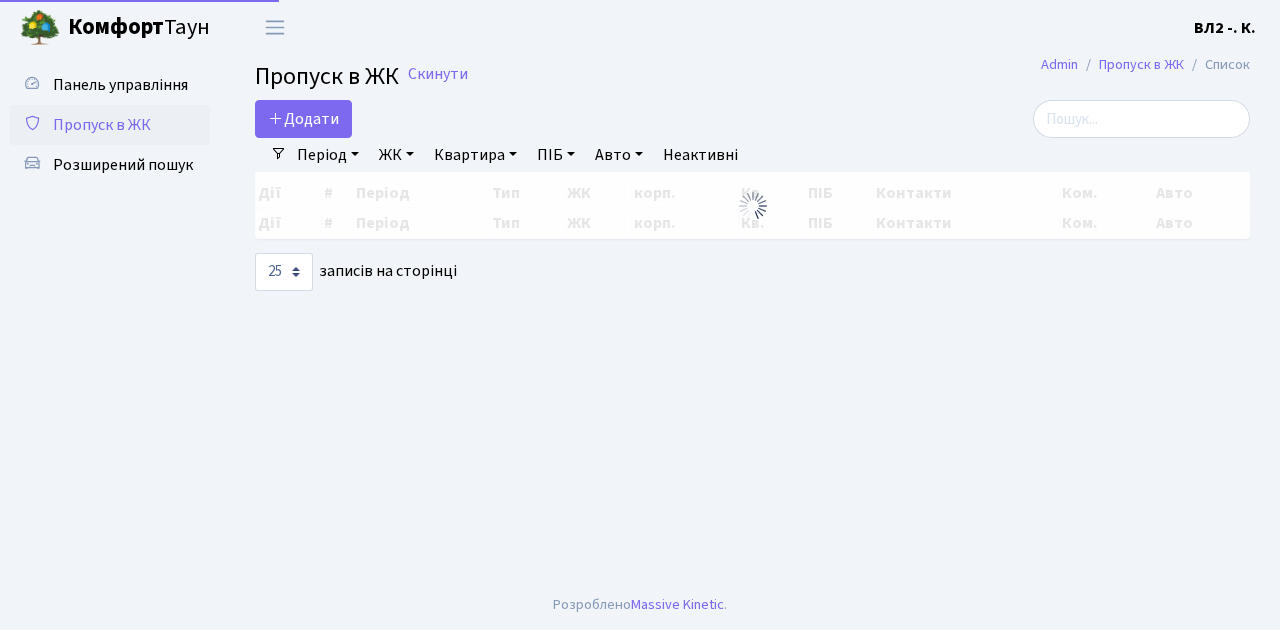 scroll, scrollTop: 0, scrollLeft: 0, axis: both 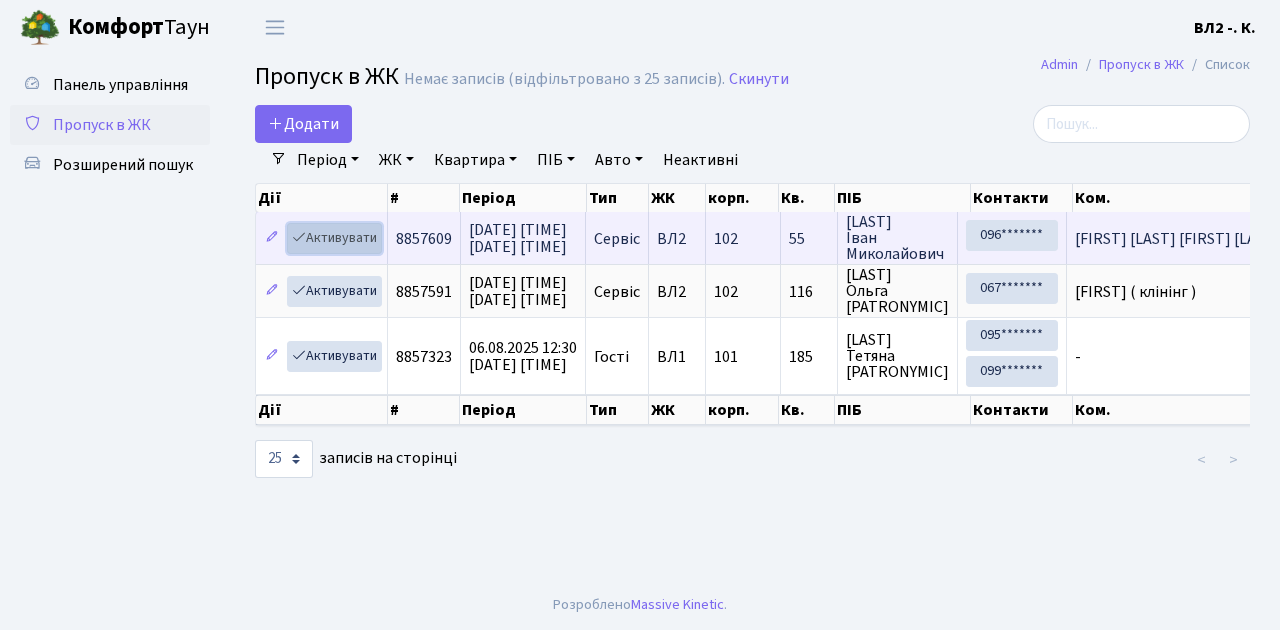 click on "Активувати" at bounding box center (334, 238) 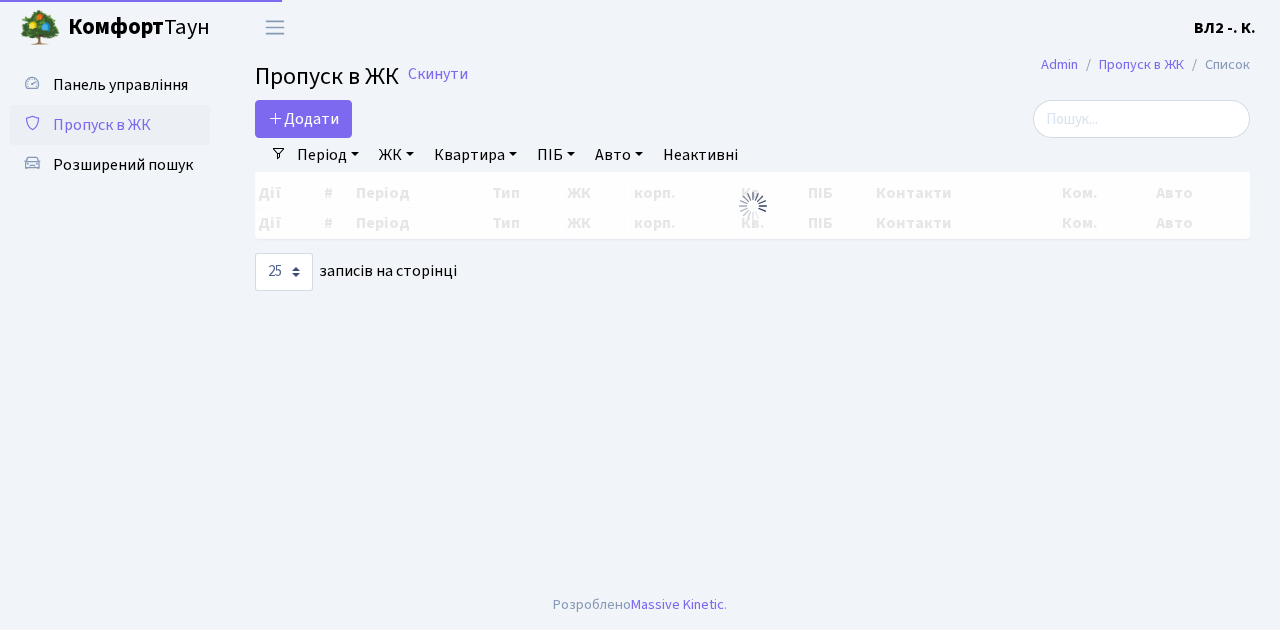 select on "25" 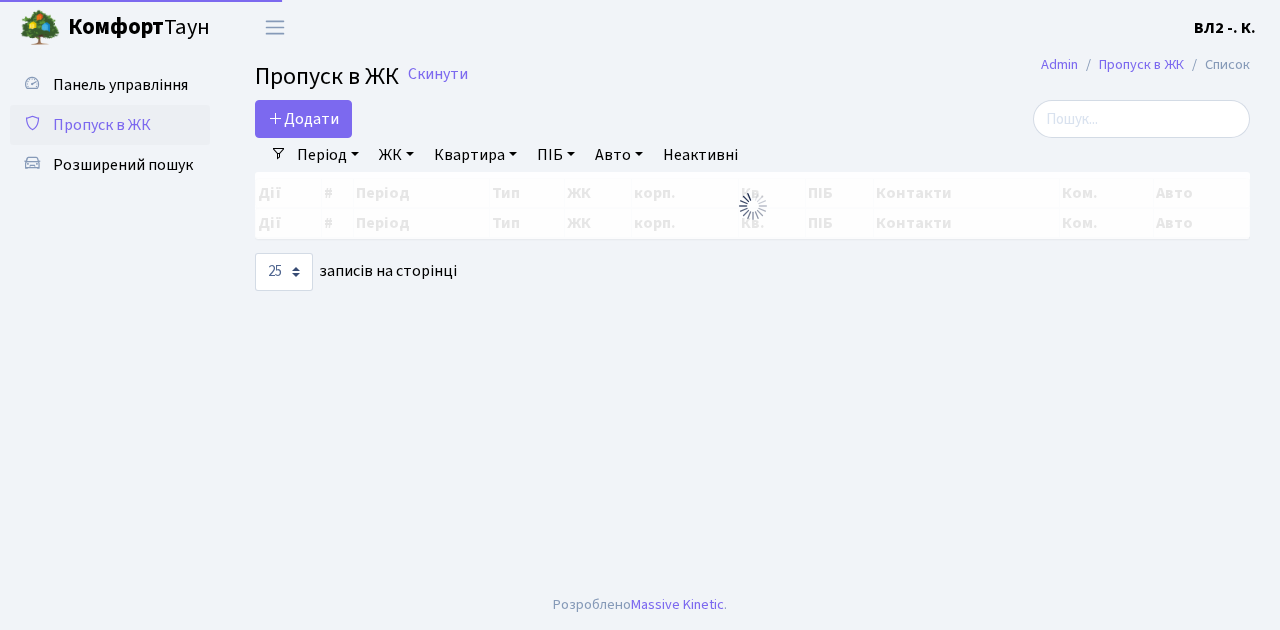 scroll, scrollTop: 0, scrollLeft: 0, axis: both 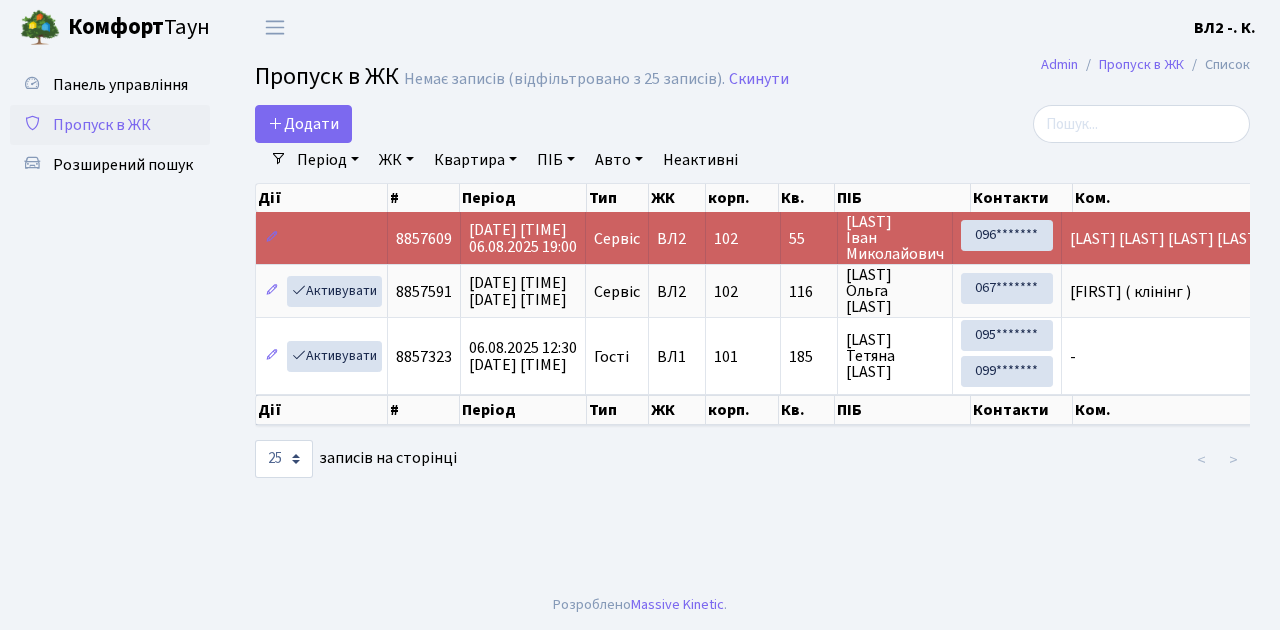 click on "[LAST] [LAST]
[LAST] [LAST]" at bounding box center [1166, 239] 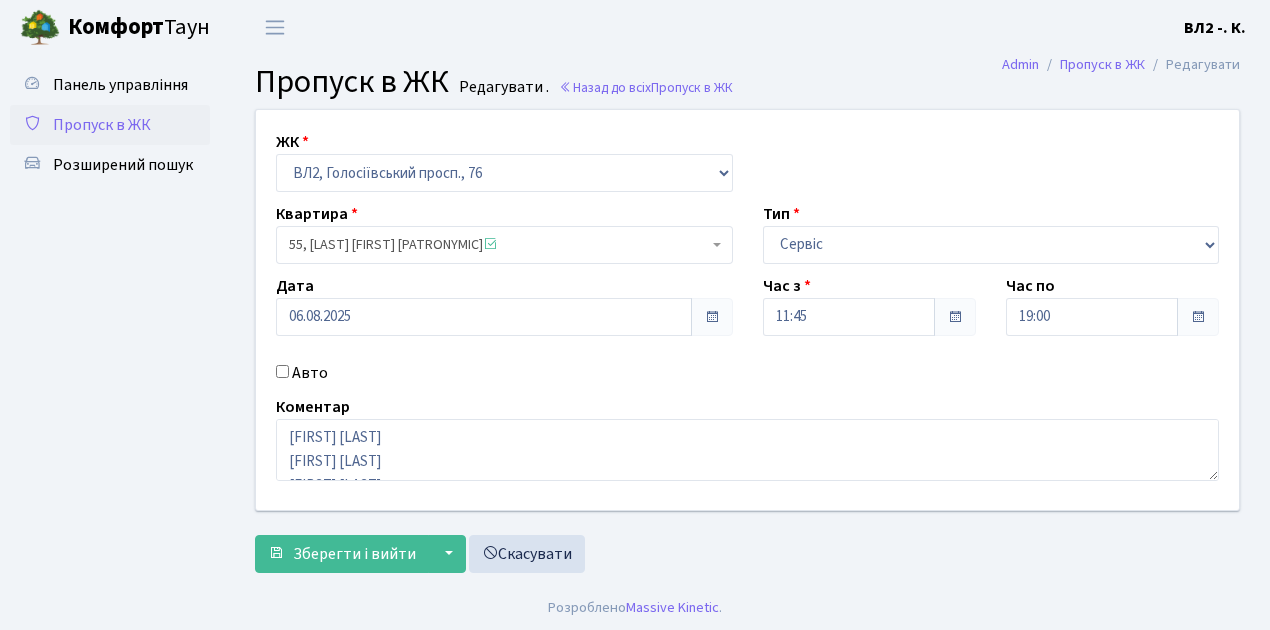 scroll, scrollTop: 0, scrollLeft: 0, axis: both 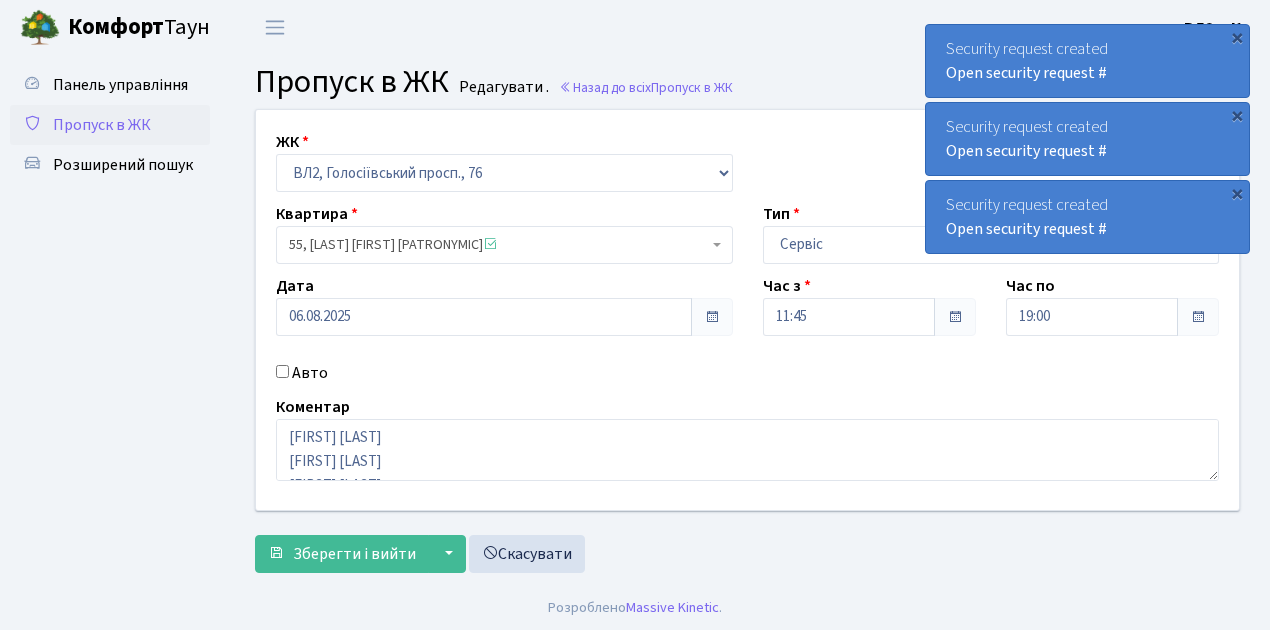 click on "Пропуск в ЖК" at bounding box center [102, 125] 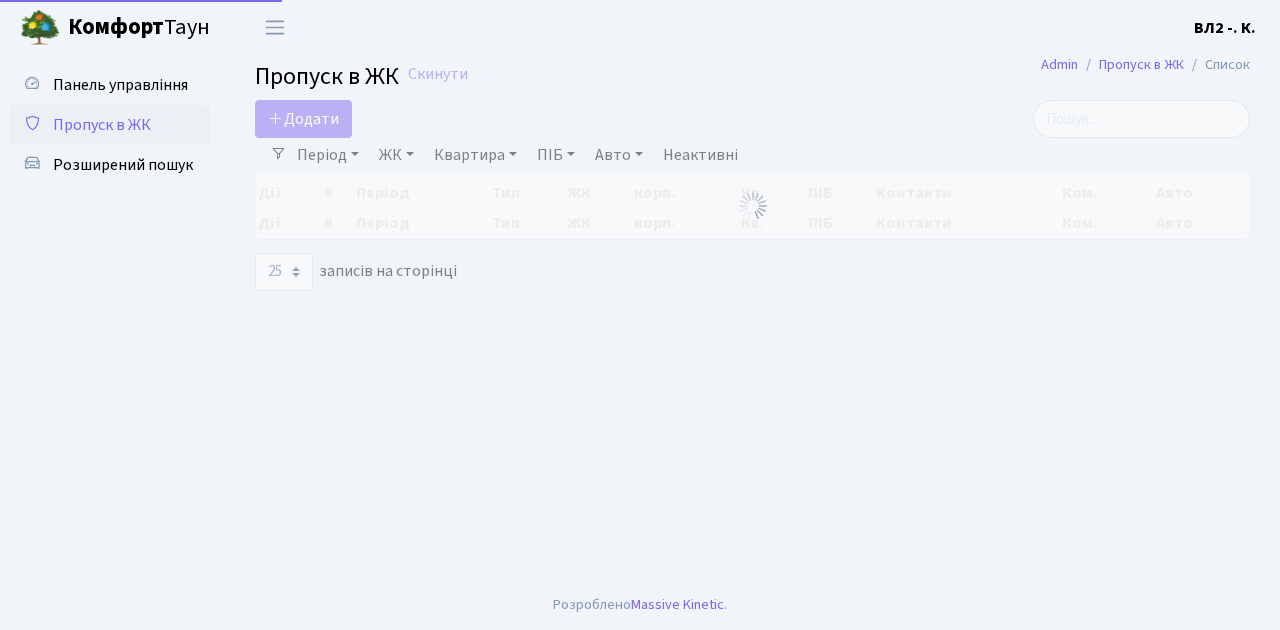 select on "25" 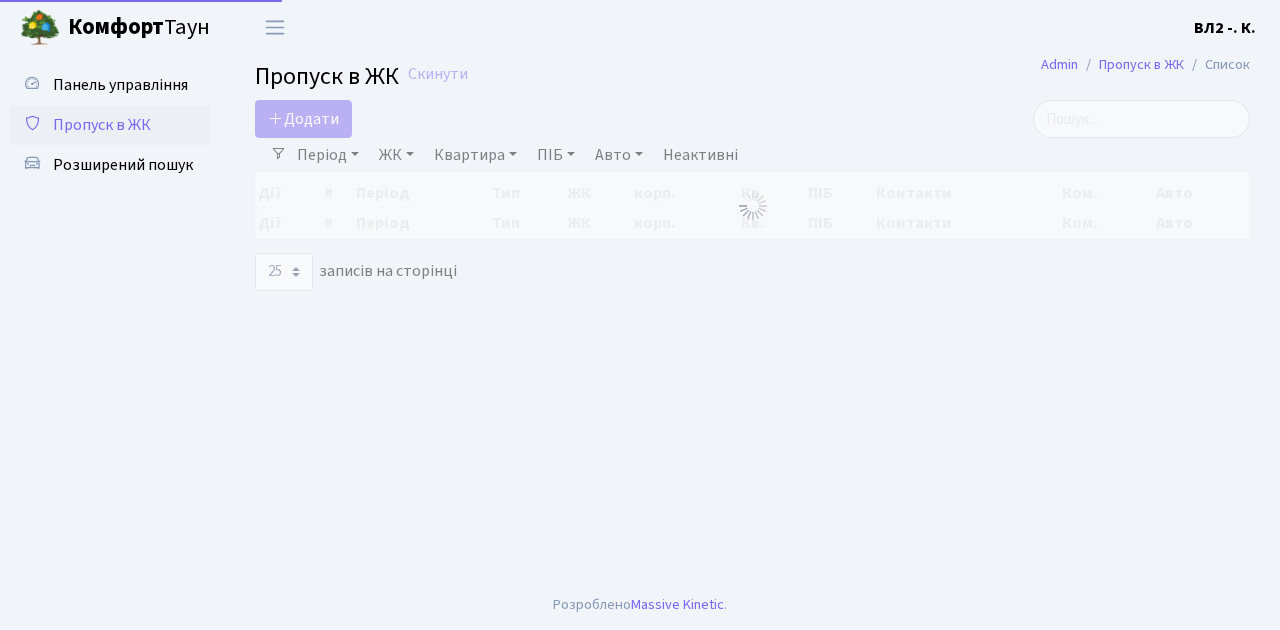 scroll, scrollTop: 0, scrollLeft: 0, axis: both 